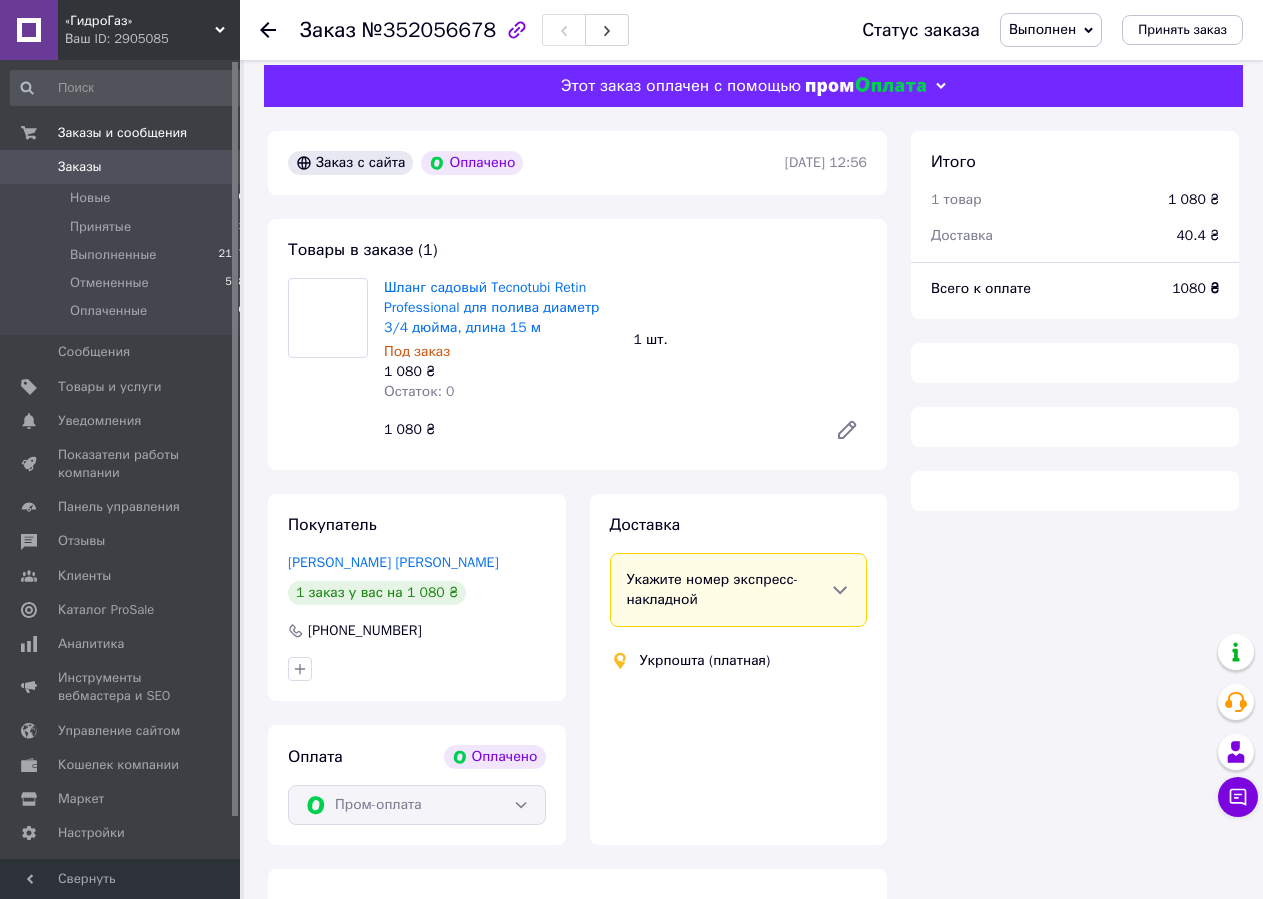 scroll, scrollTop: 50, scrollLeft: 0, axis: vertical 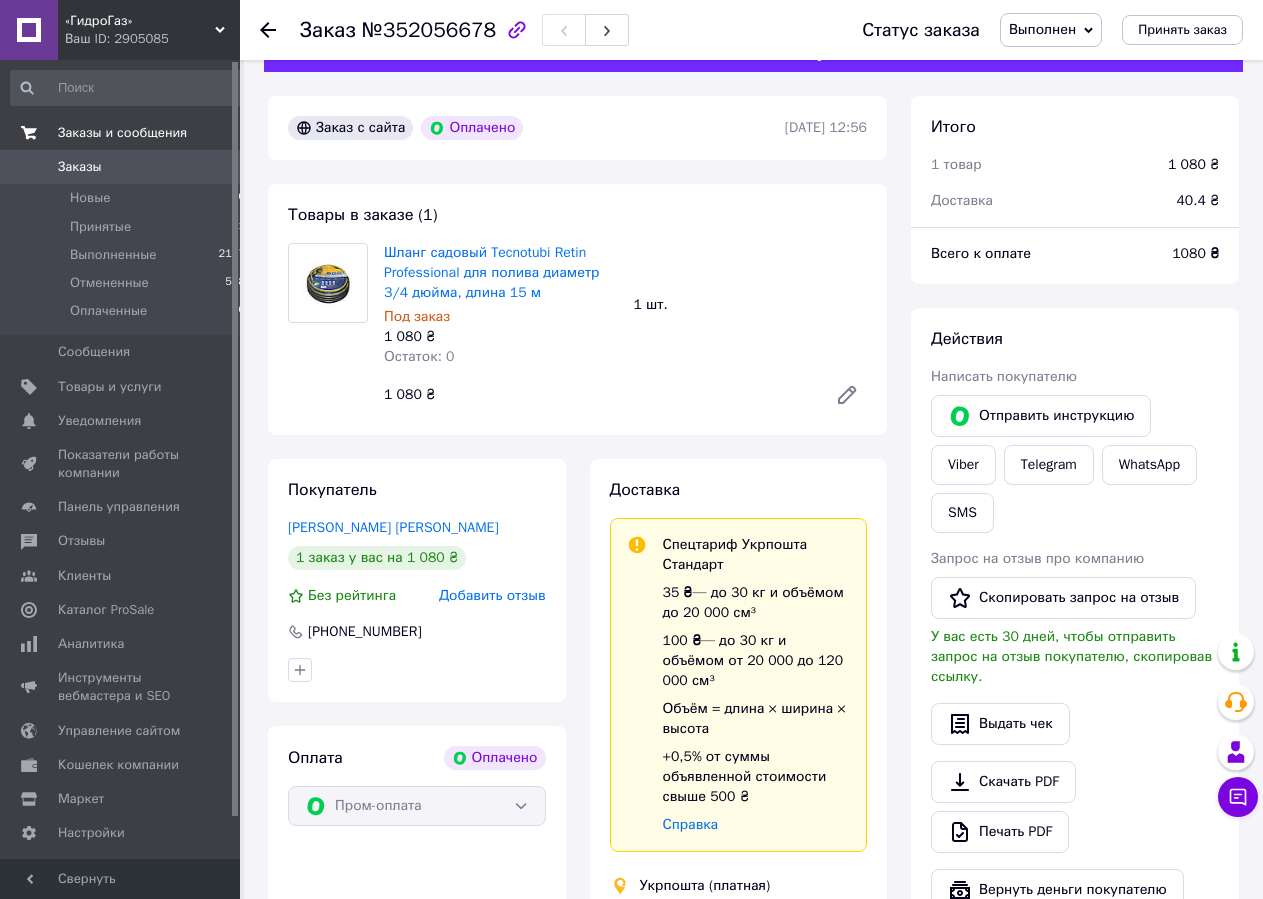 click on "Заказы и сообщения" at bounding box center [122, 133] 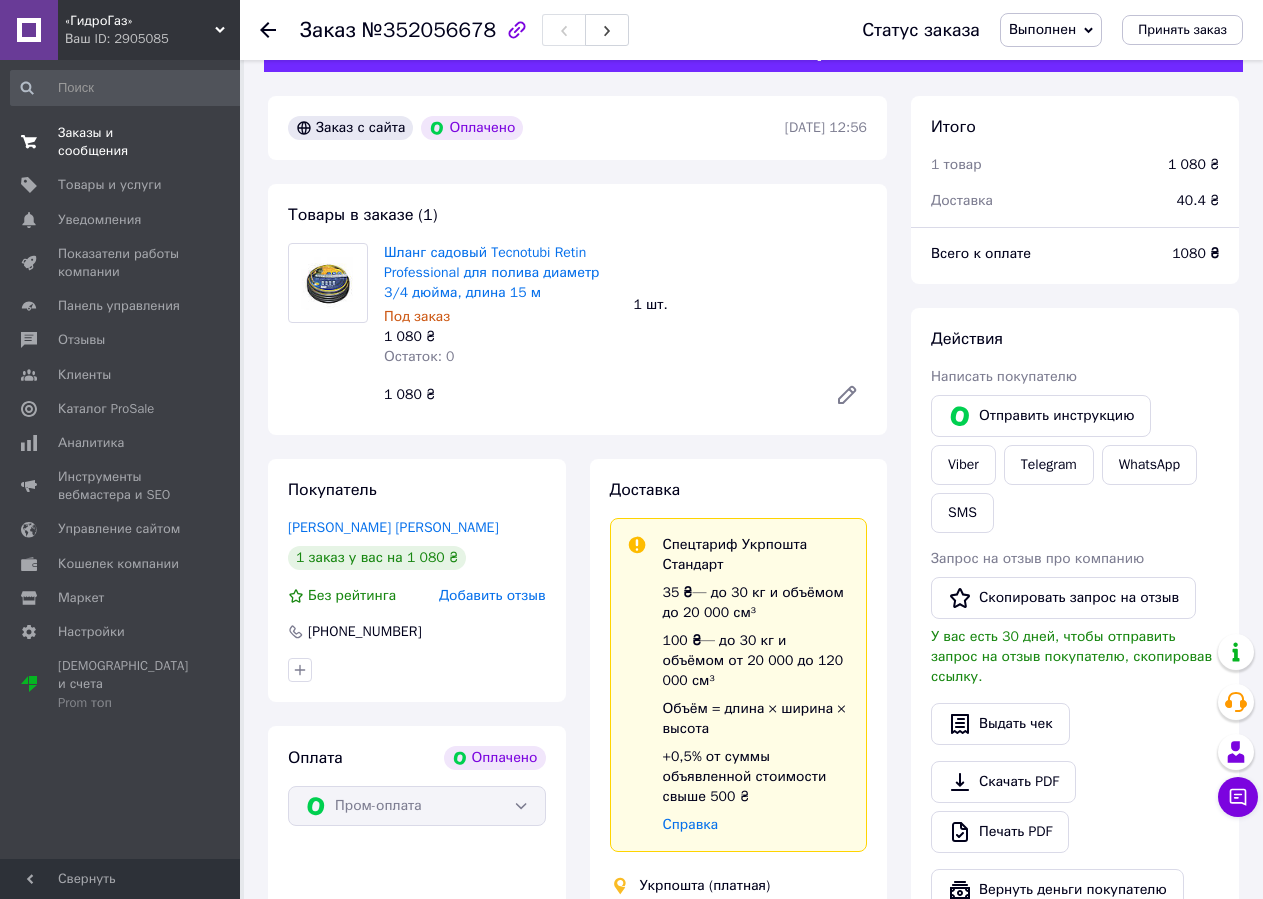 click on "Заказы и сообщения" at bounding box center (121, 142) 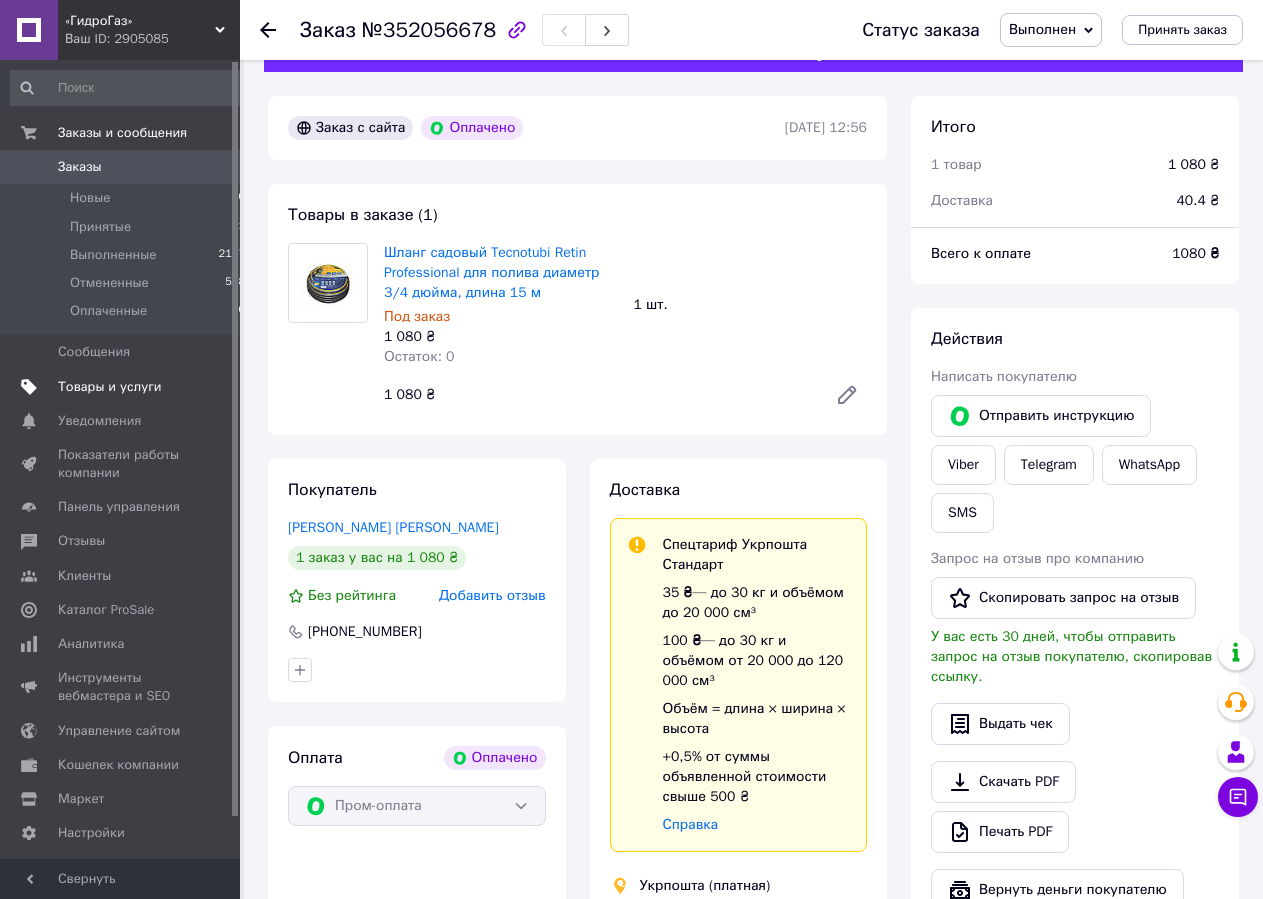 click on "Товары и услуги" at bounding box center (110, 387) 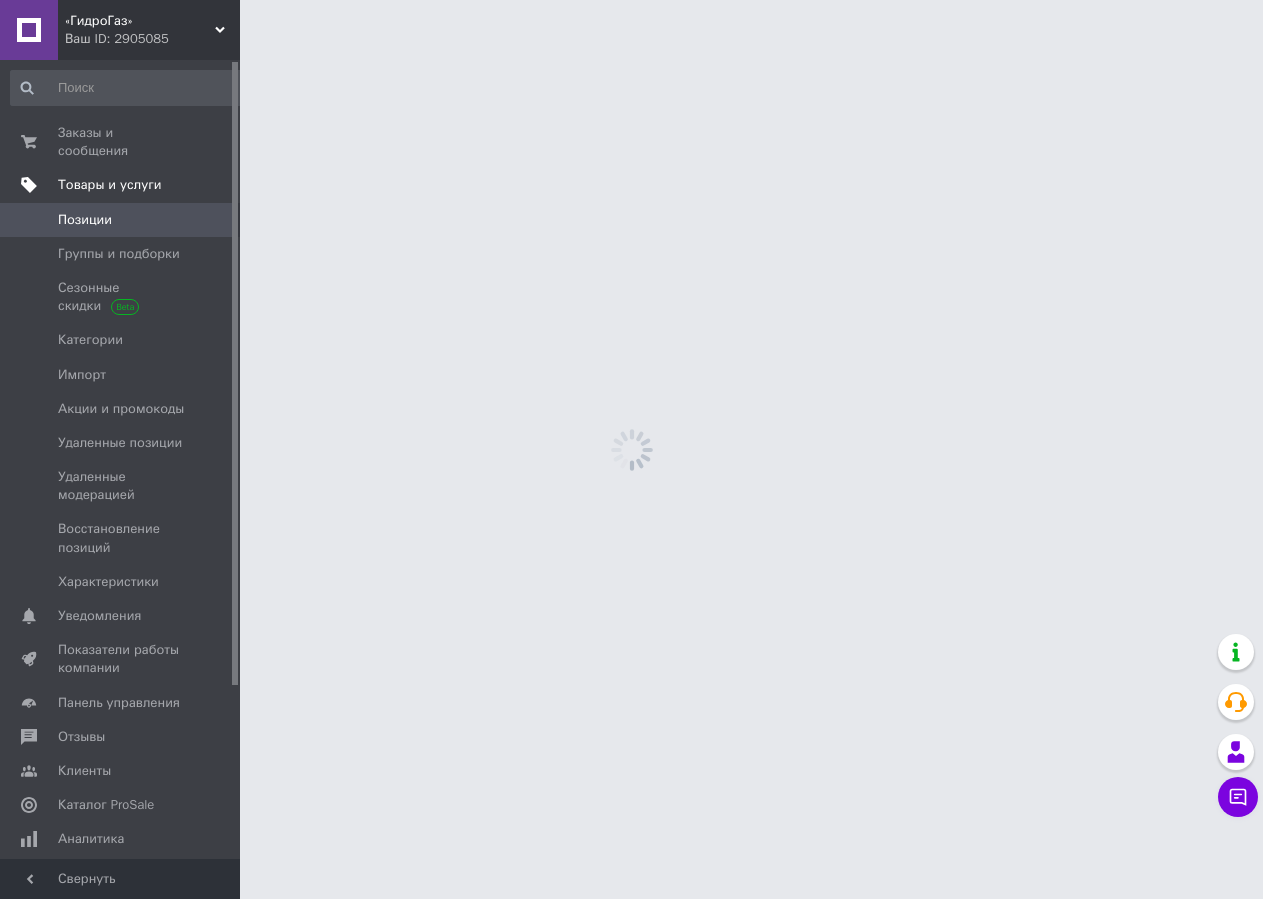 scroll, scrollTop: 0, scrollLeft: 0, axis: both 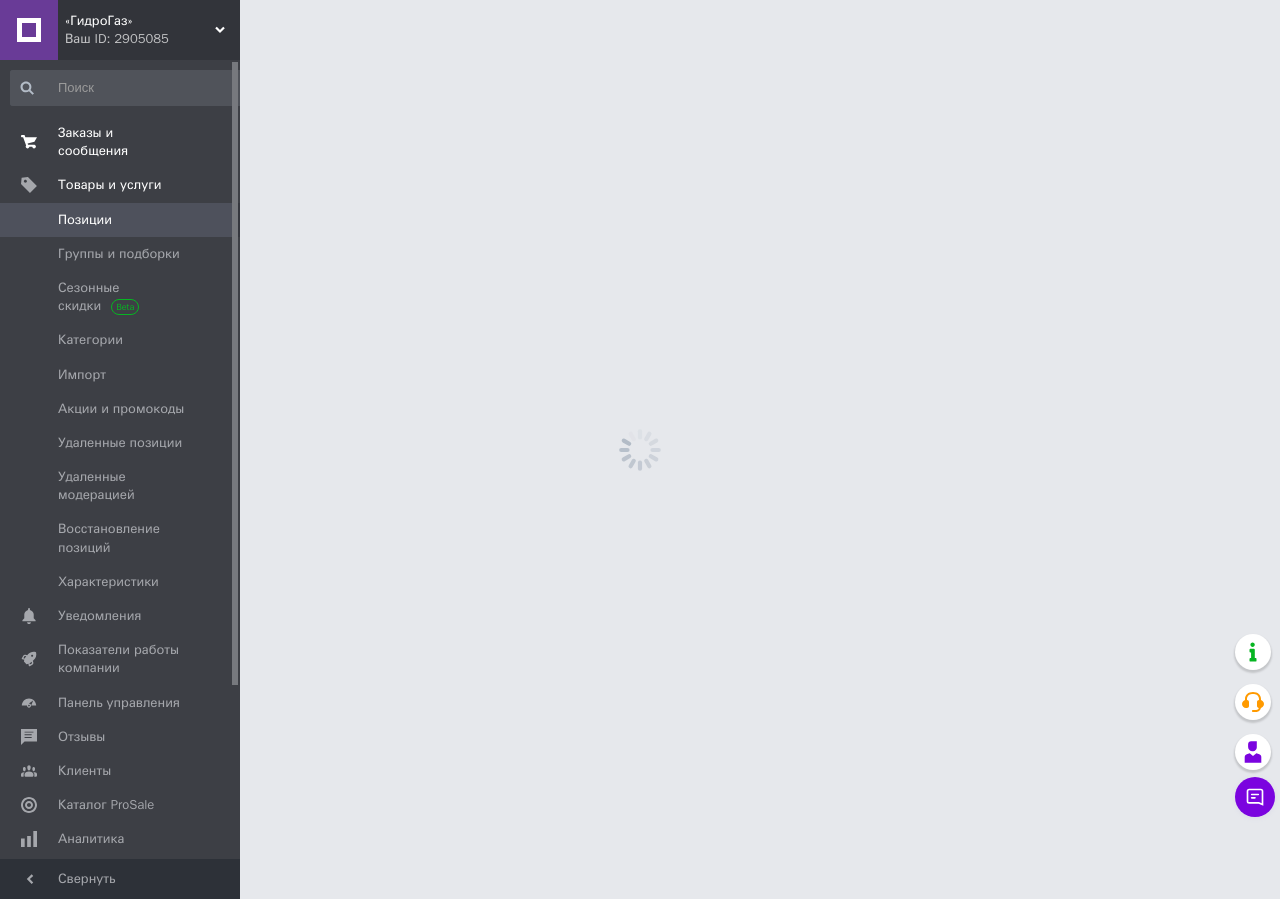 click on "Заказы и сообщения" at bounding box center (121, 142) 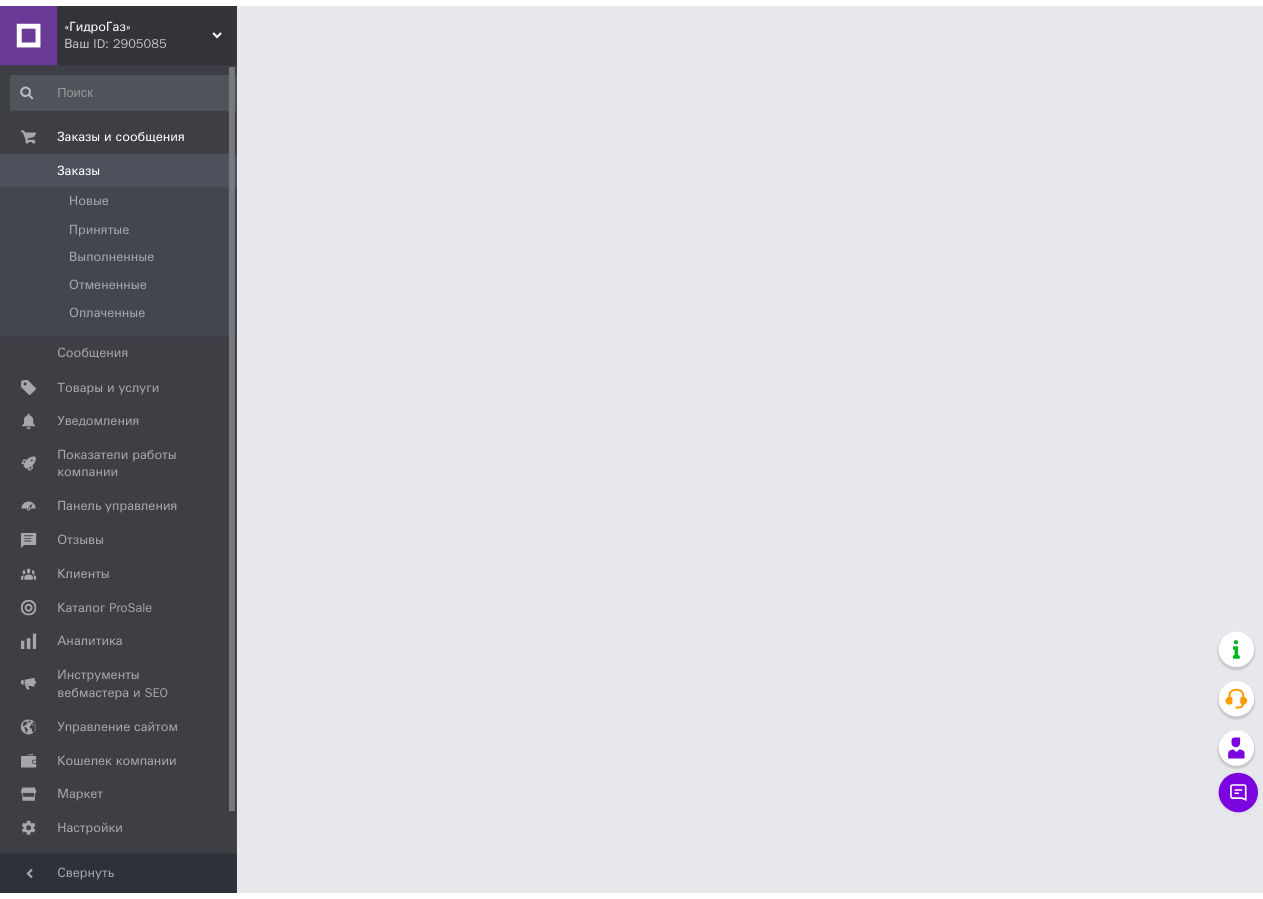 scroll, scrollTop: 0, scrollLeft: 0, axis: both 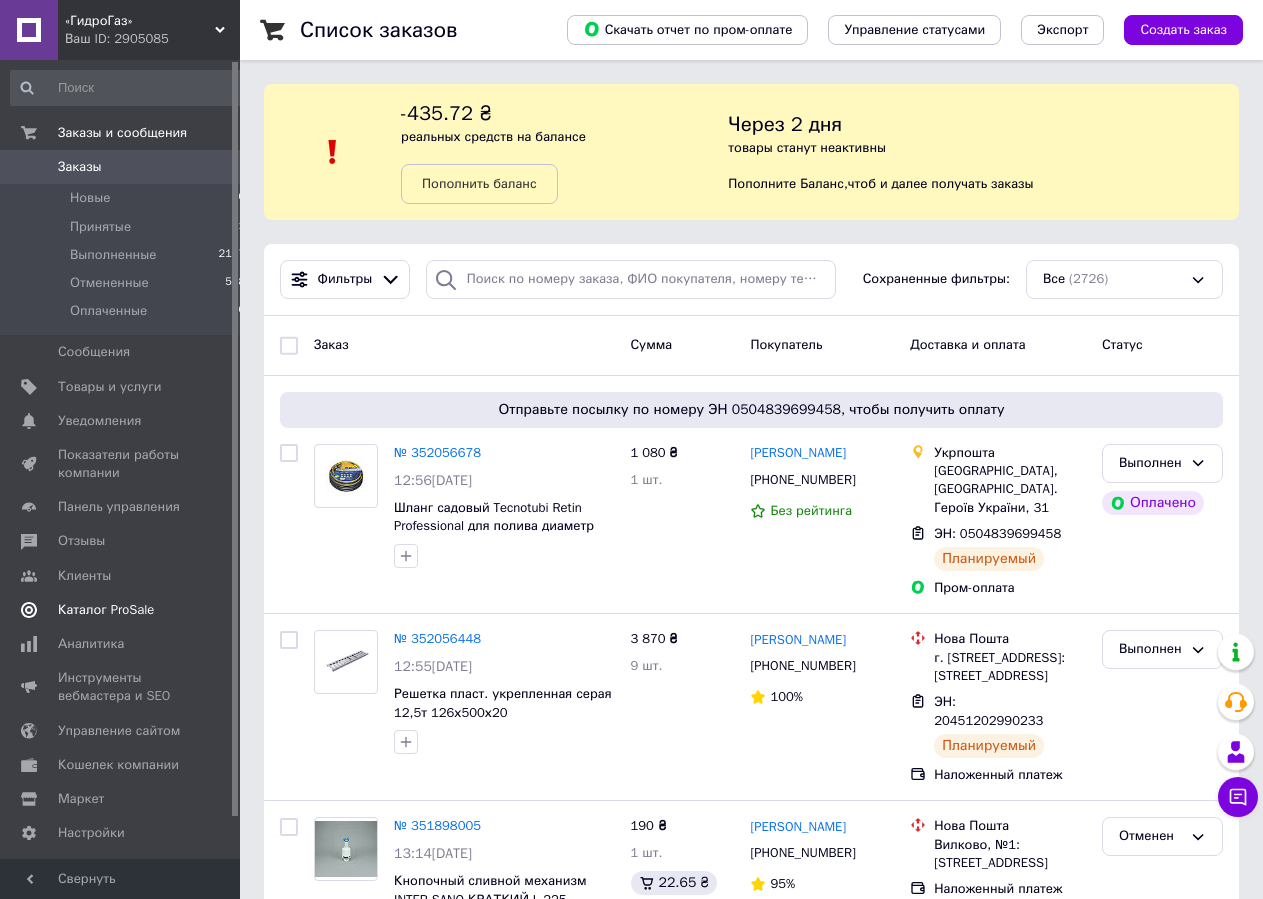 click on "Каталог ProSale" at bounding box center (106, 610) 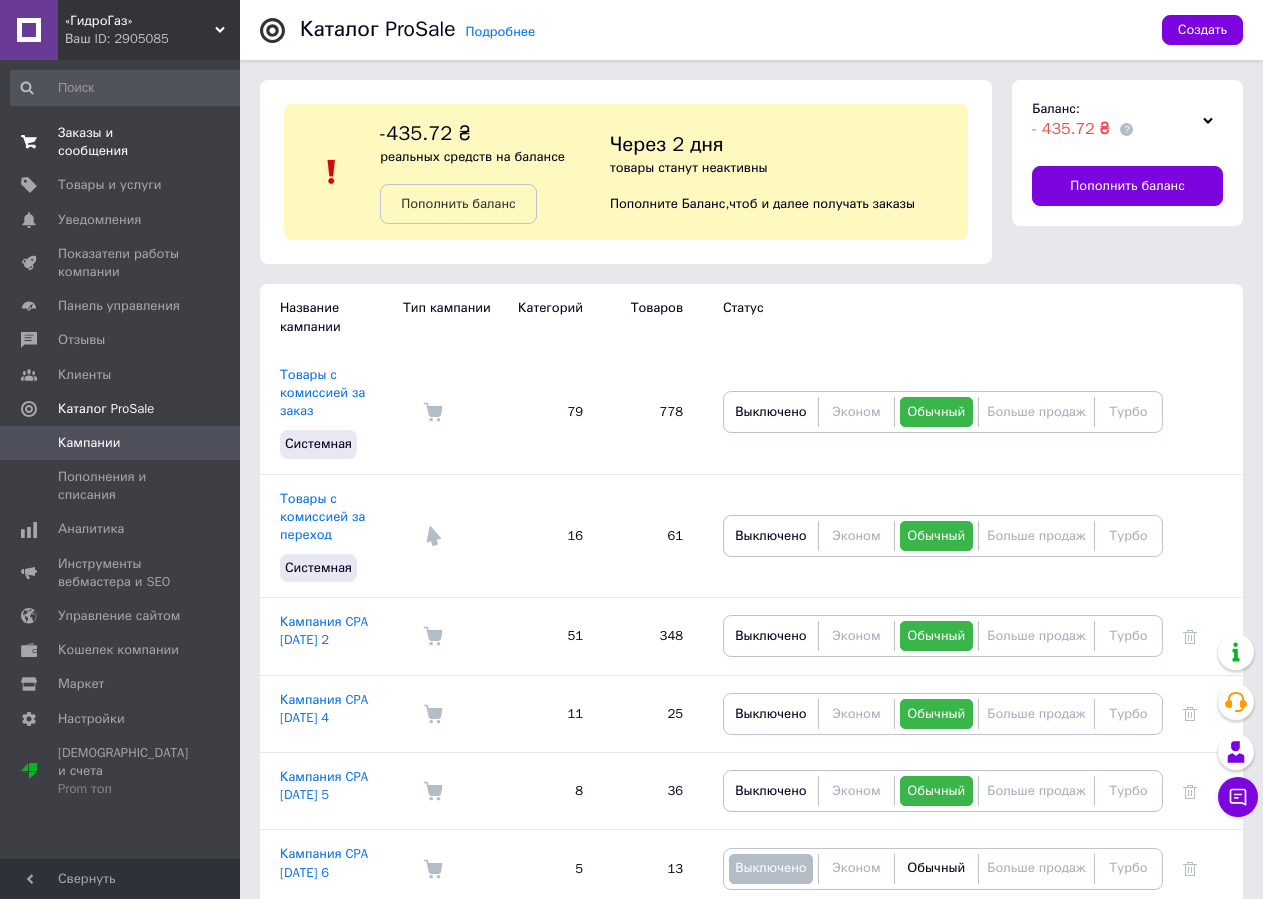 click on "Заказы и сообщения 0 0" at bounding box center [128, 142] 